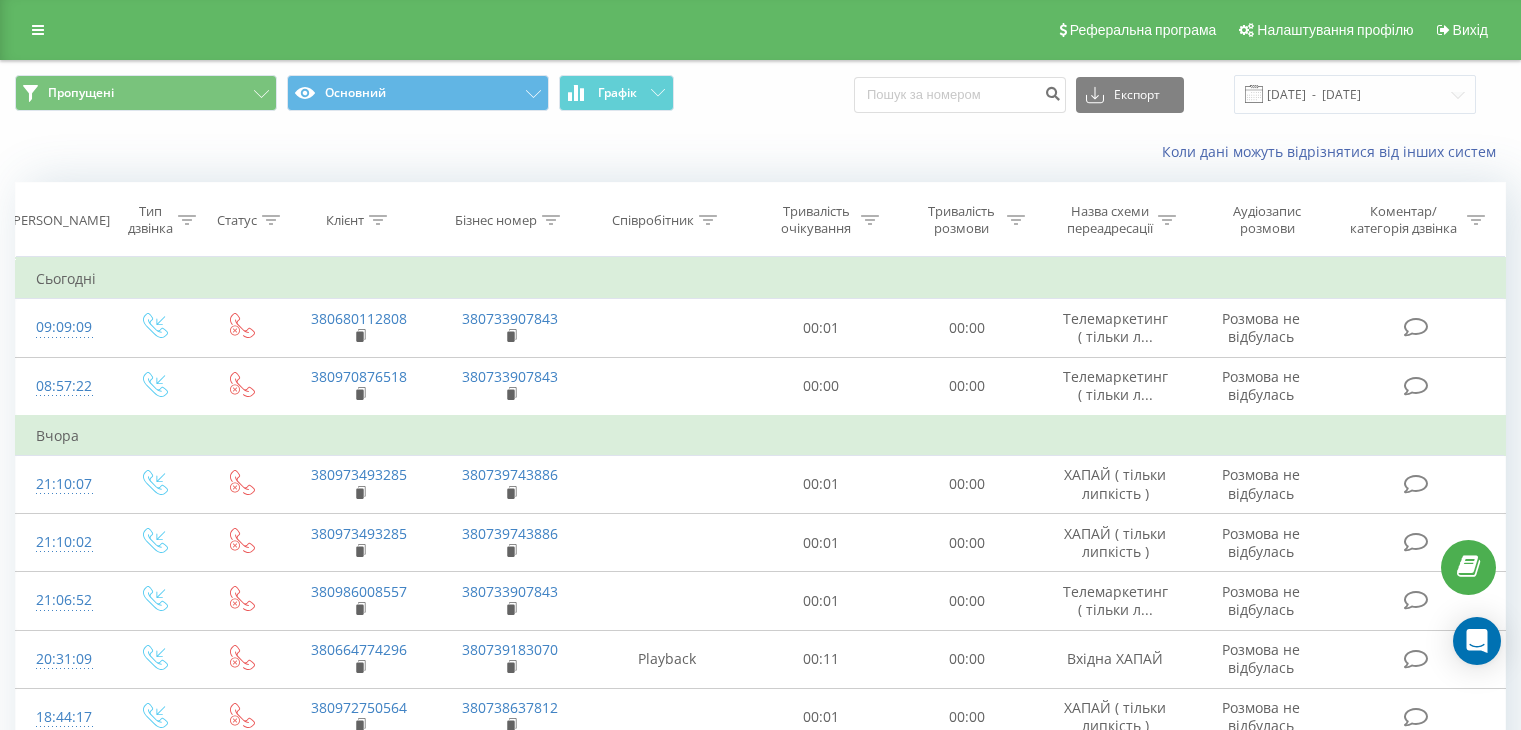 scroll, scrollTop: 0, scrollLeft: 0, axis: both 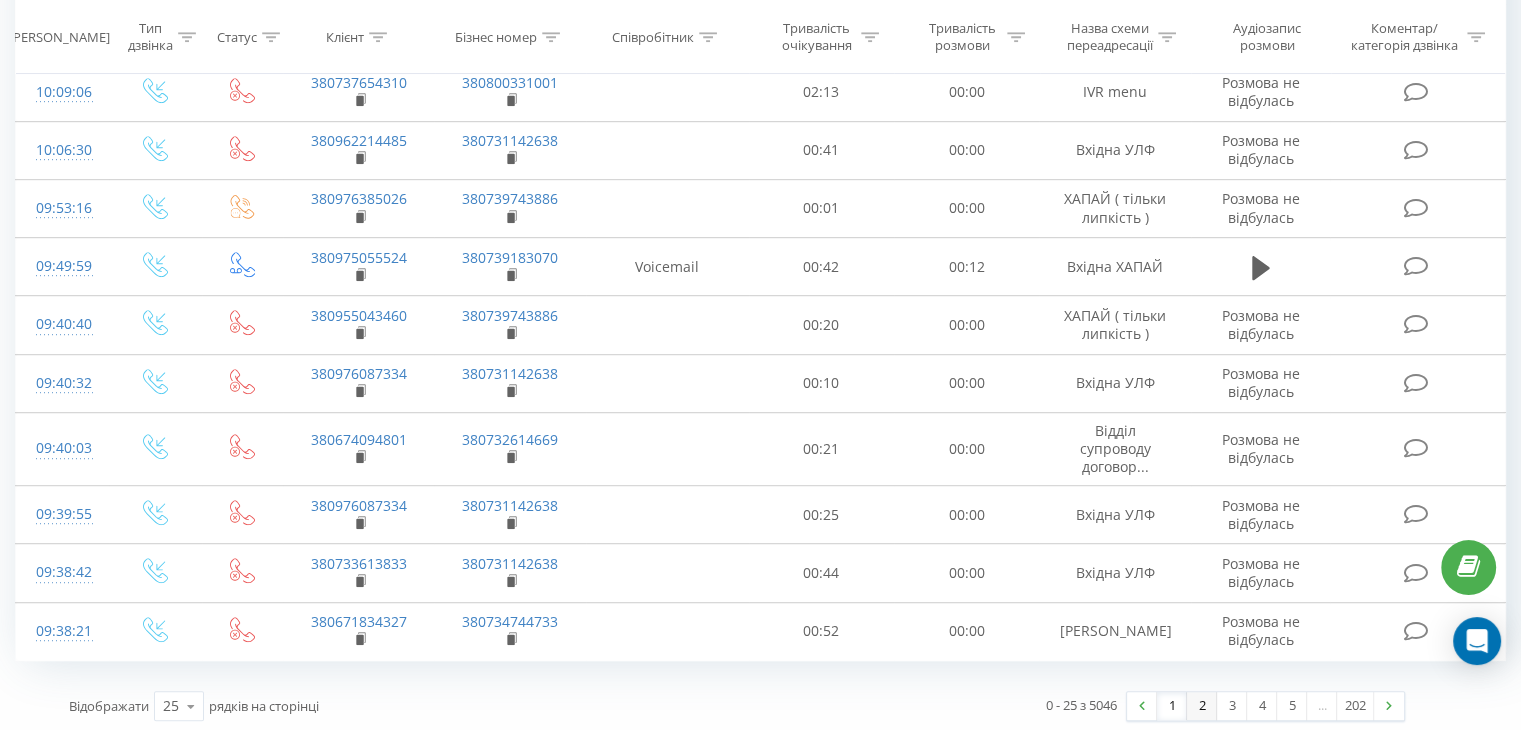 click on "2" at bounding box center [1202, 706] 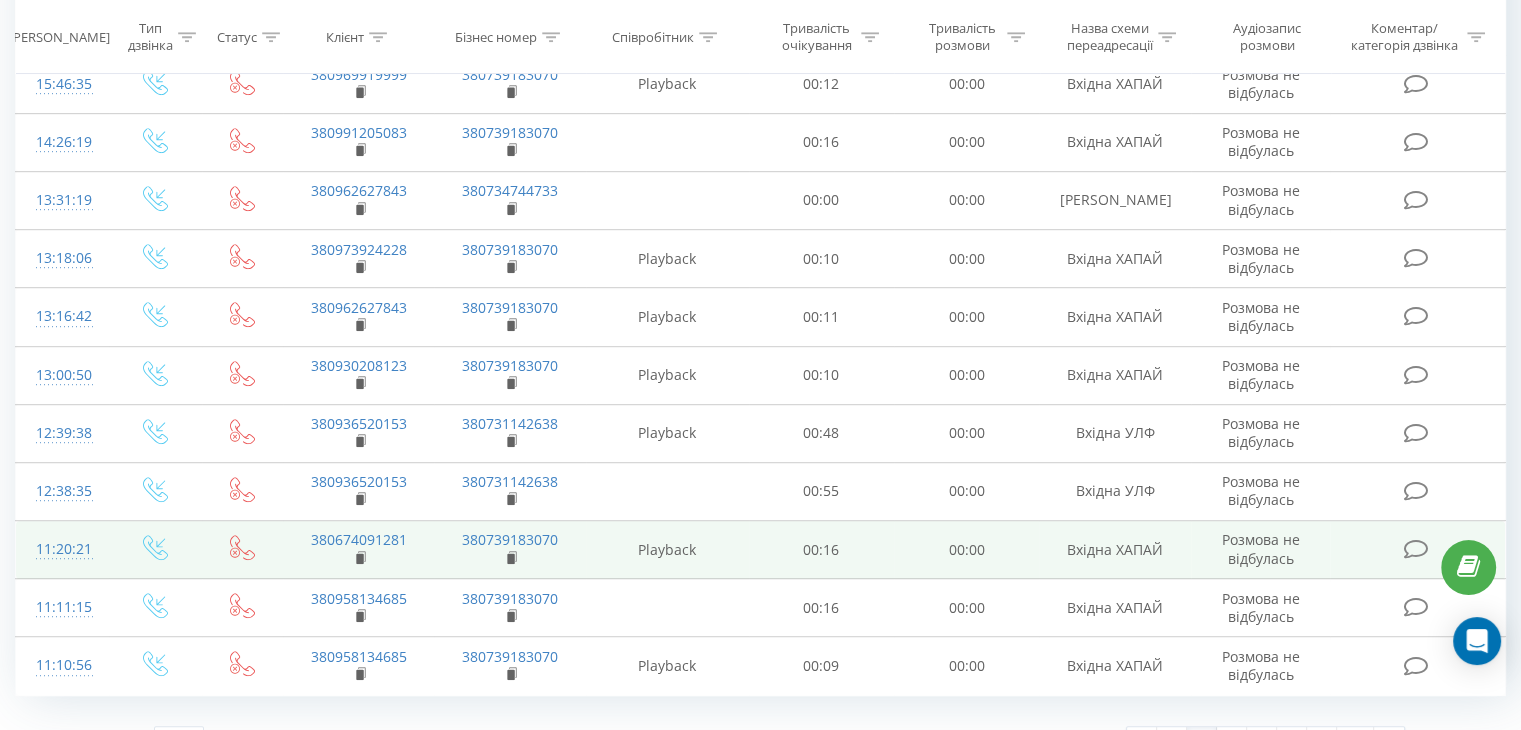 scroll, scrollTop: 1148, scrollLeft: 0, axis: vertical 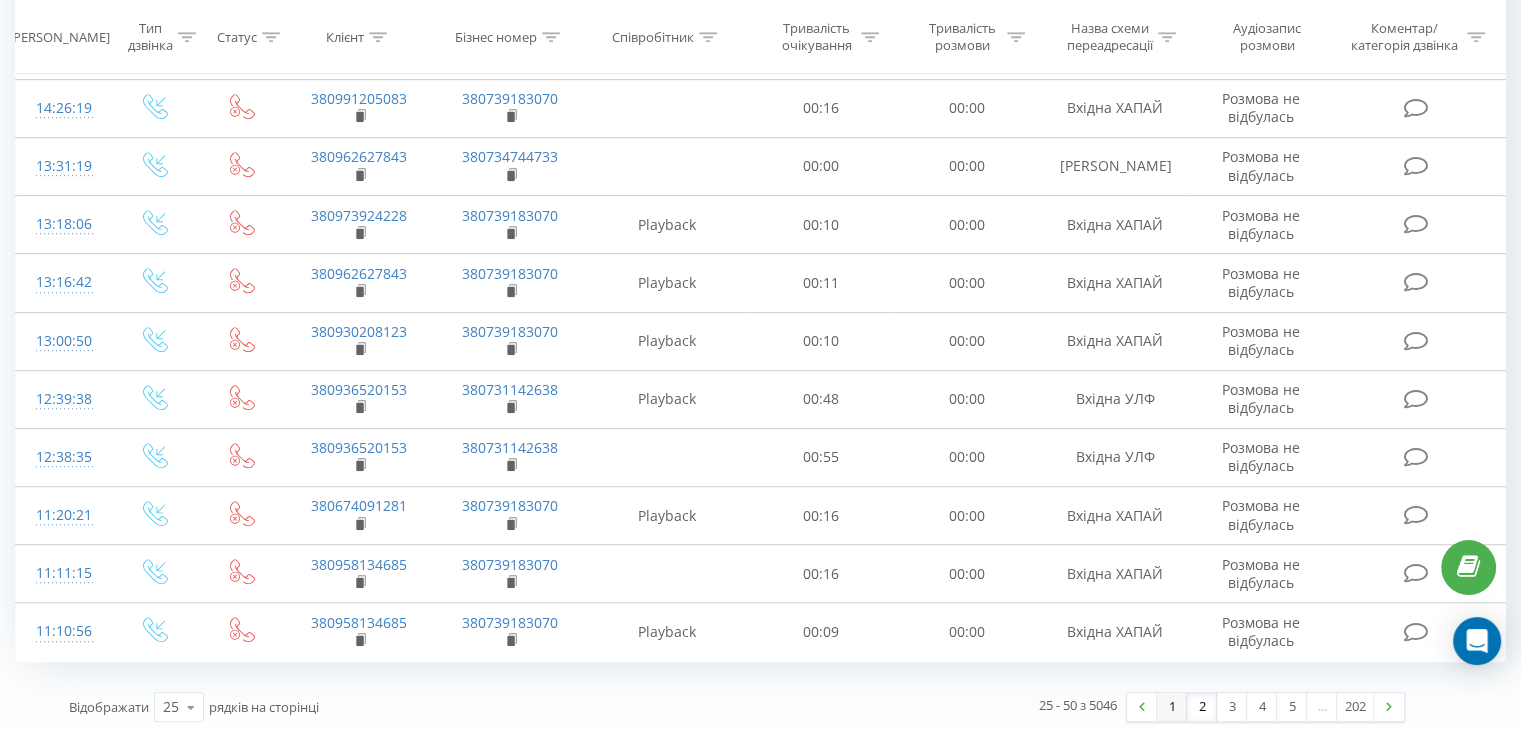 click on "1" at bounding box center (1172, 707) 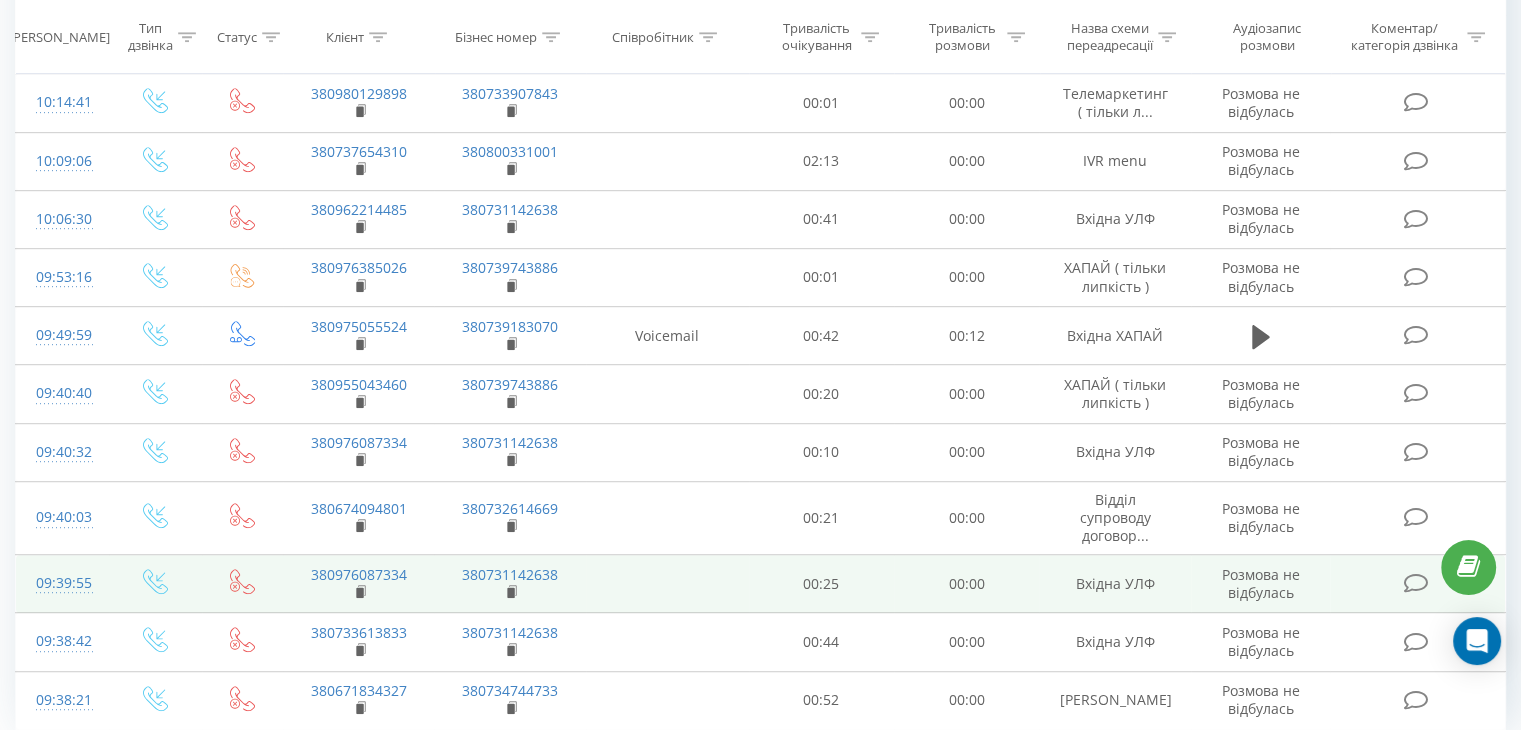 scroll, scrollTop: 1024, scrollLeft: 0, axis: vertical 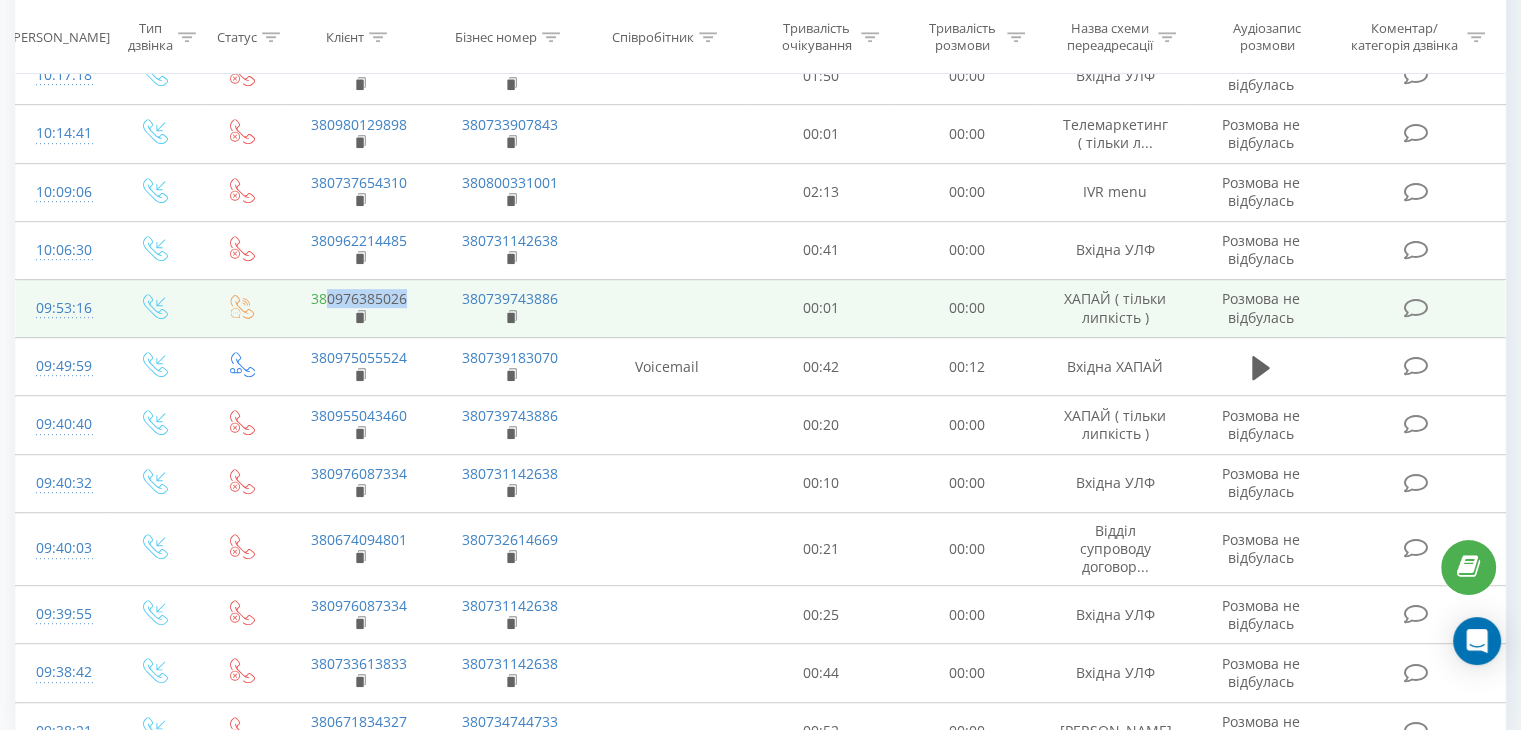 drag, startPoint x: 414, startPoint y: 289, endPoint x: 326, endPoint y: 288, distance: 88.005684 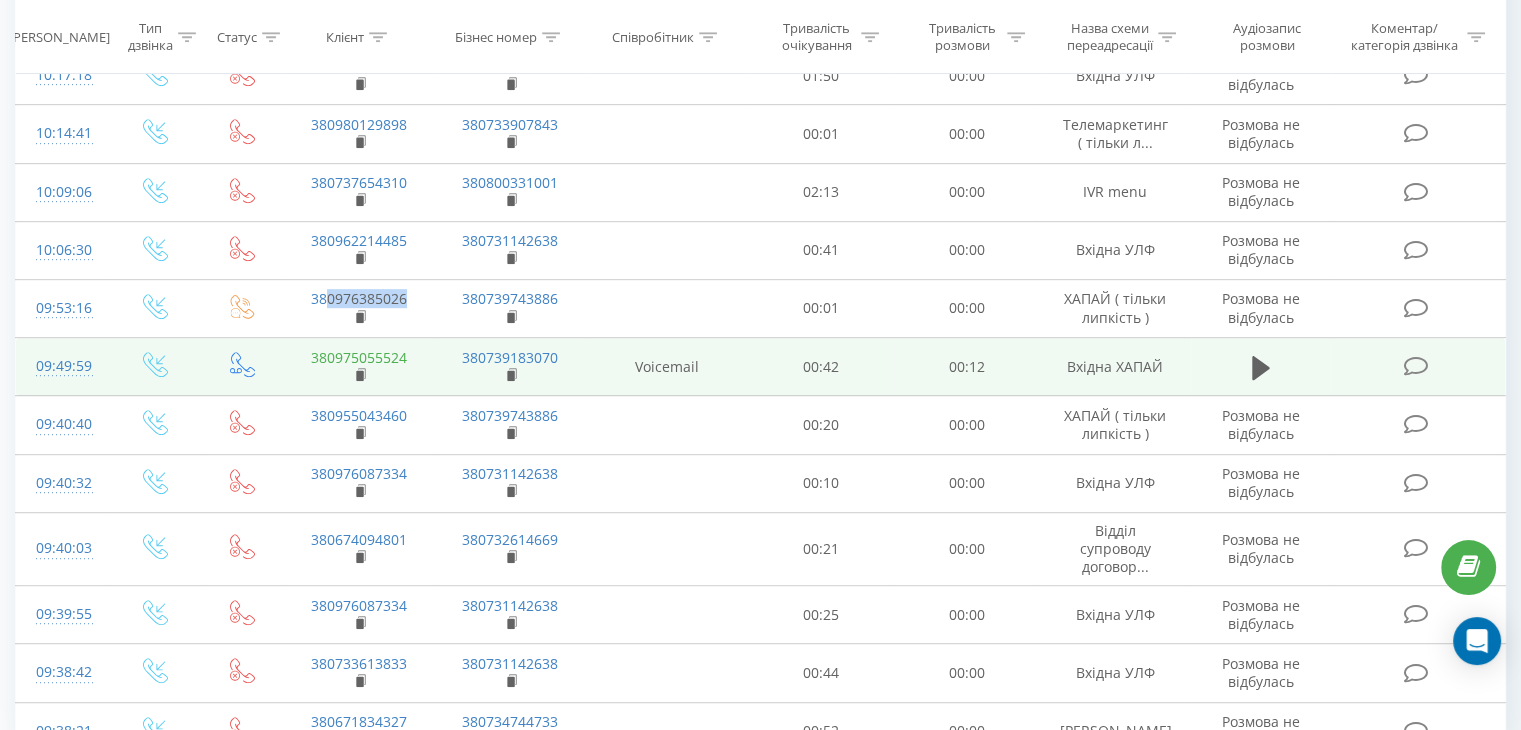 copy on "0976385026" 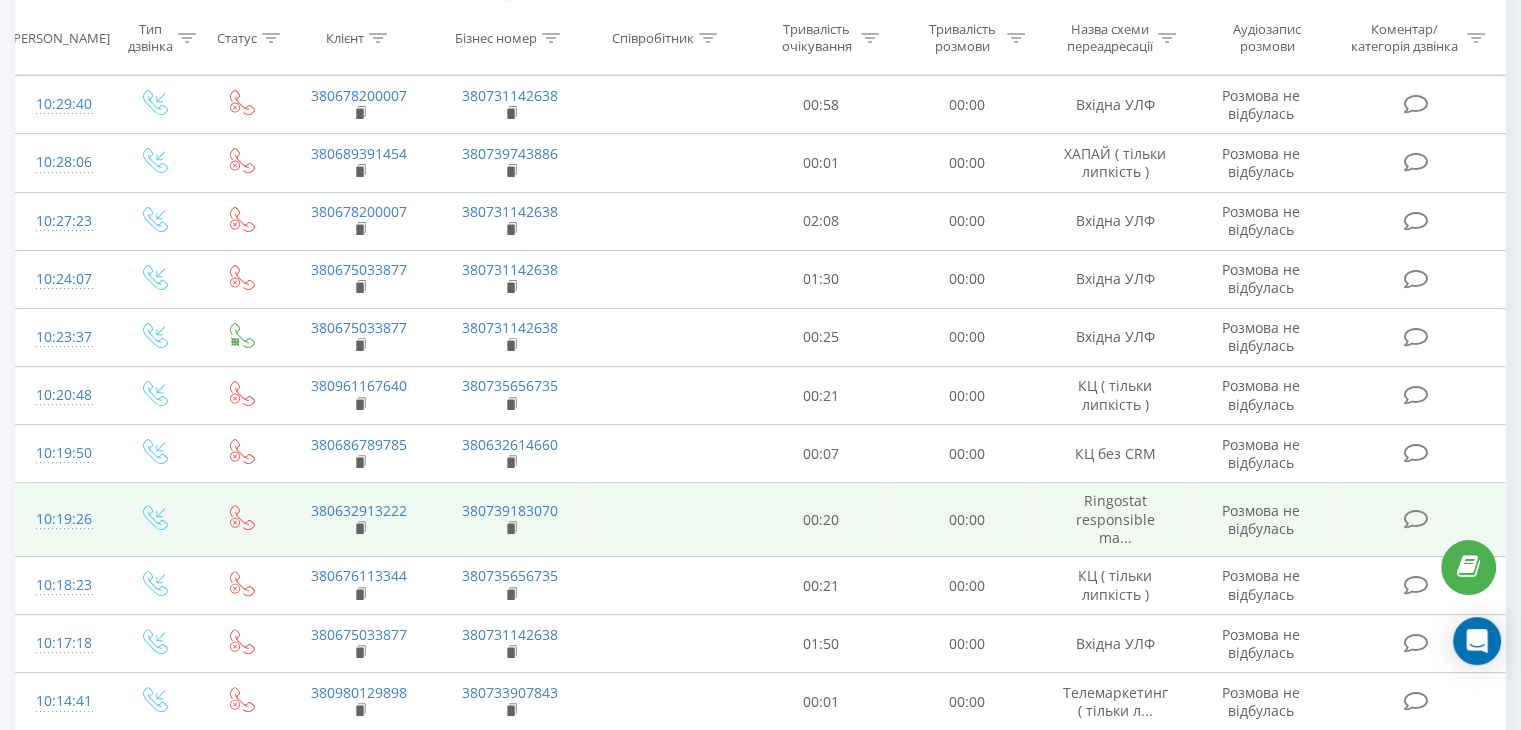 scroll, scrollTop: 424, scrollLeft: 0, axis: vertical 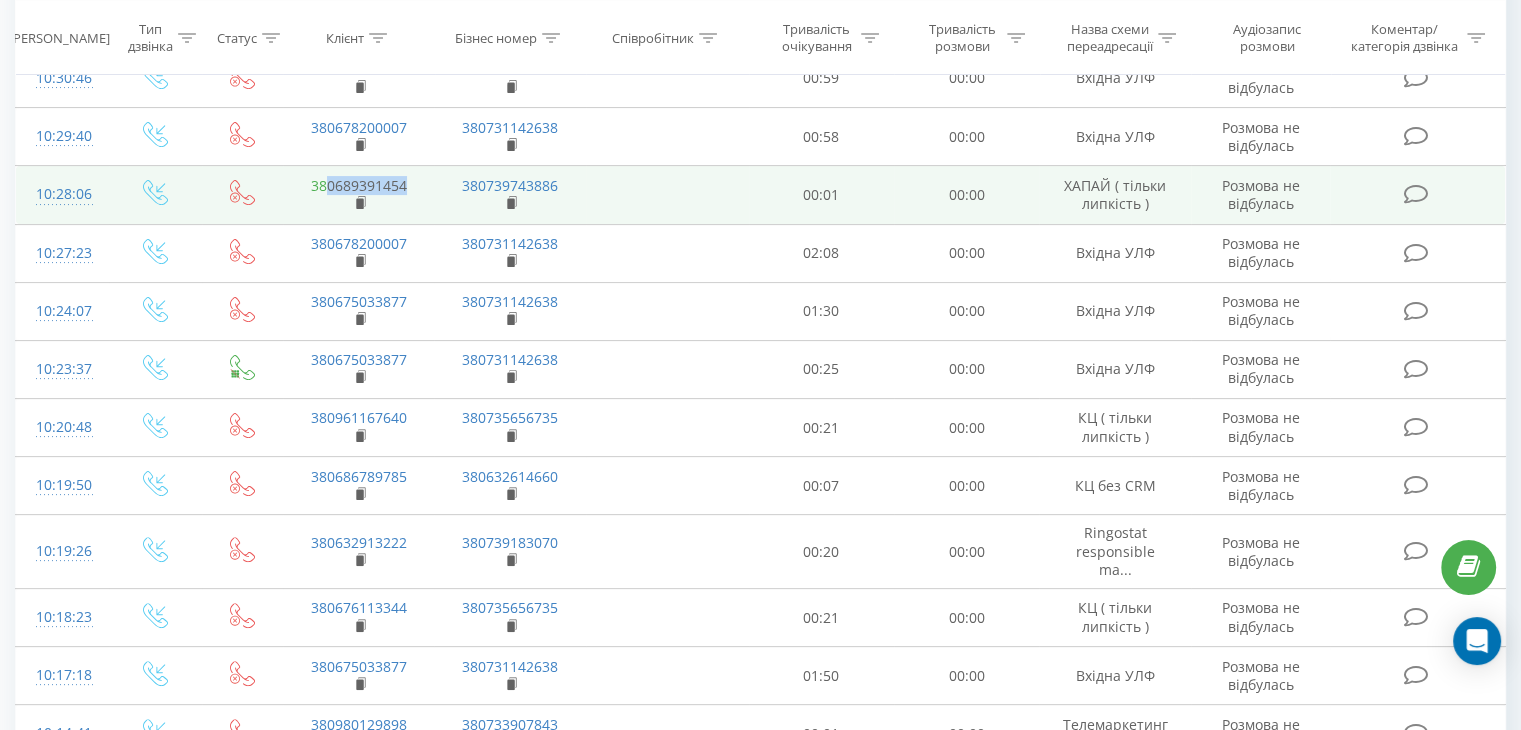 drag, startPoint x: 413, startPoint y: 183, endPoint x: 327, endPoint y: 173, distance: 86.579445 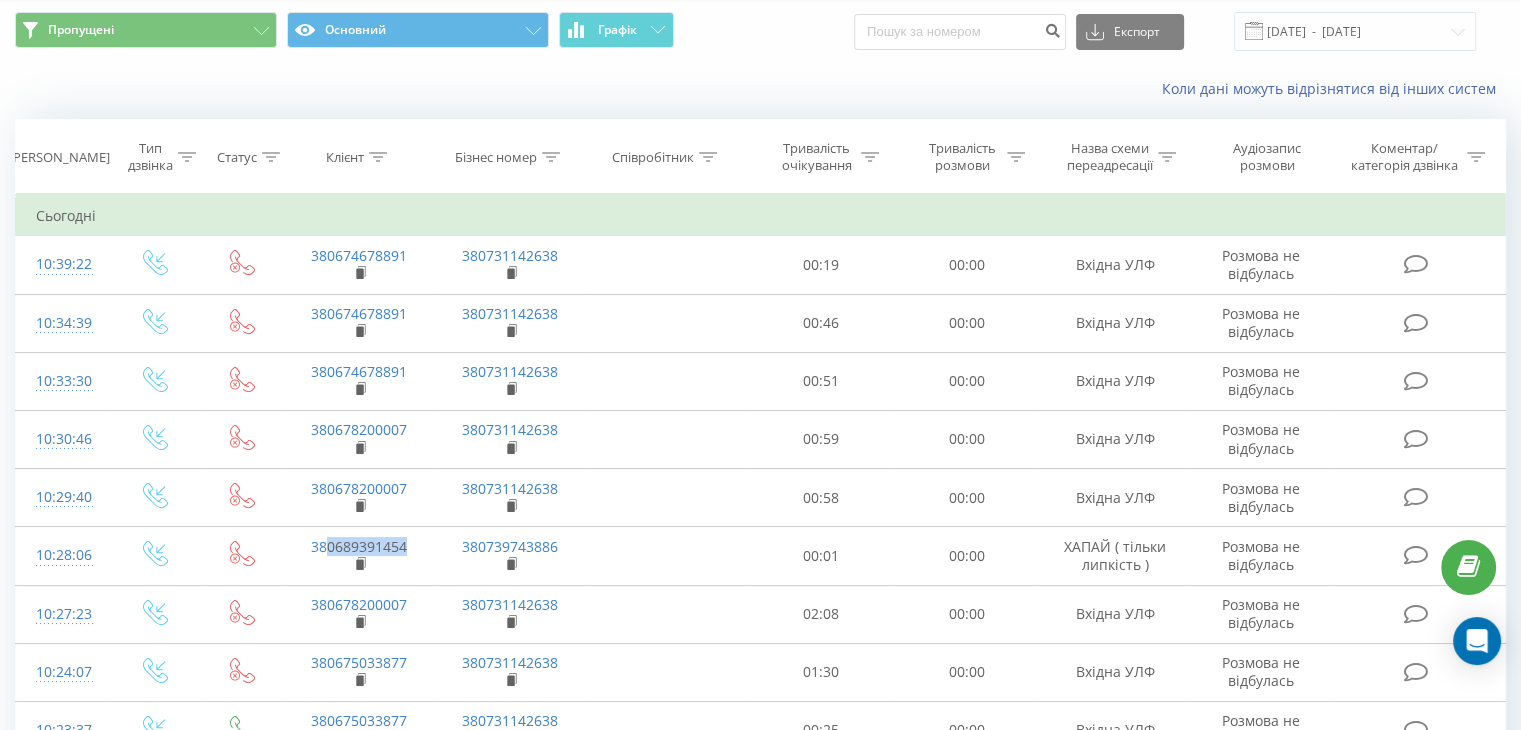 scroll, scrollTop: 0, scrollLeft: 0, axis: both 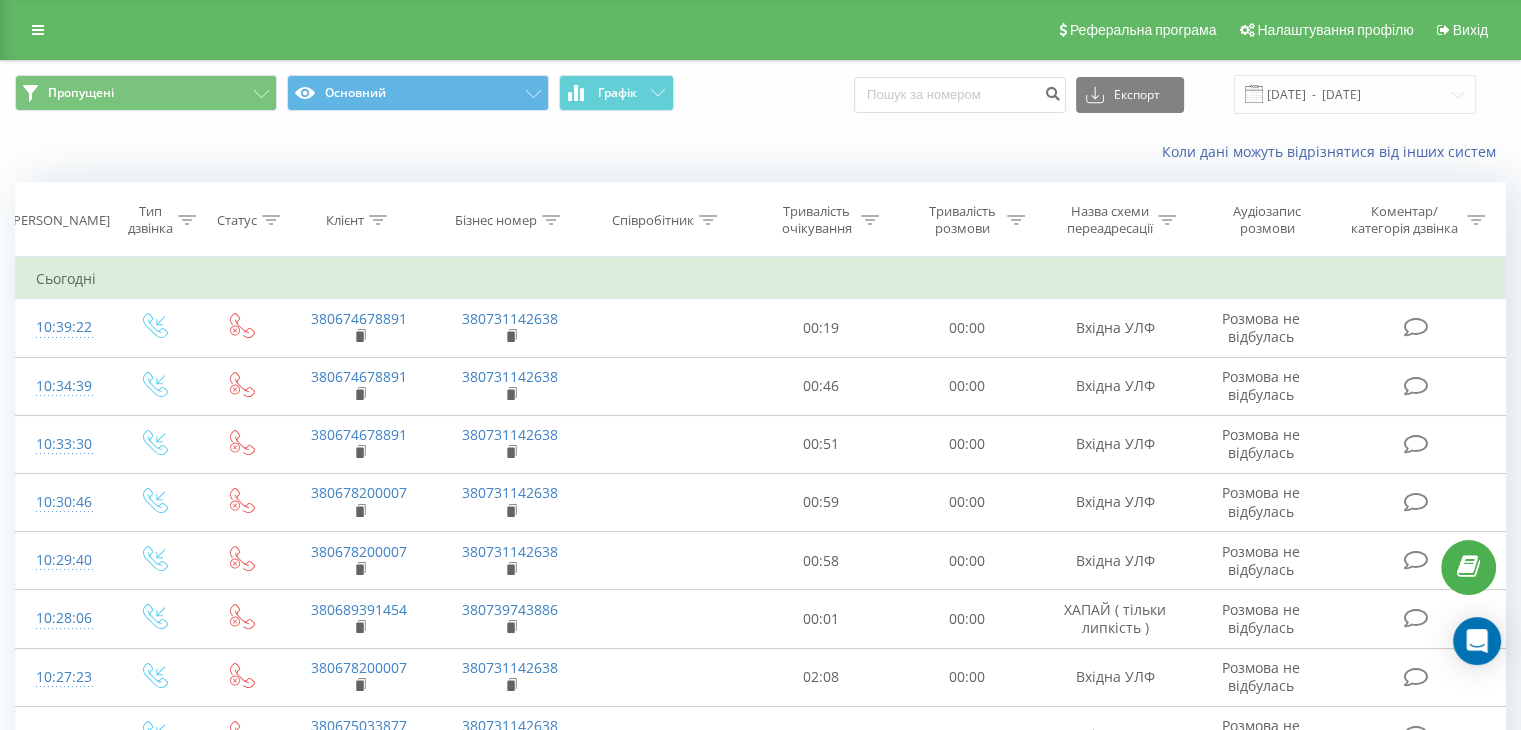 click on "Коли дані можуть відрізнятися вiд інших систем" at bounding box center [1045, 152] 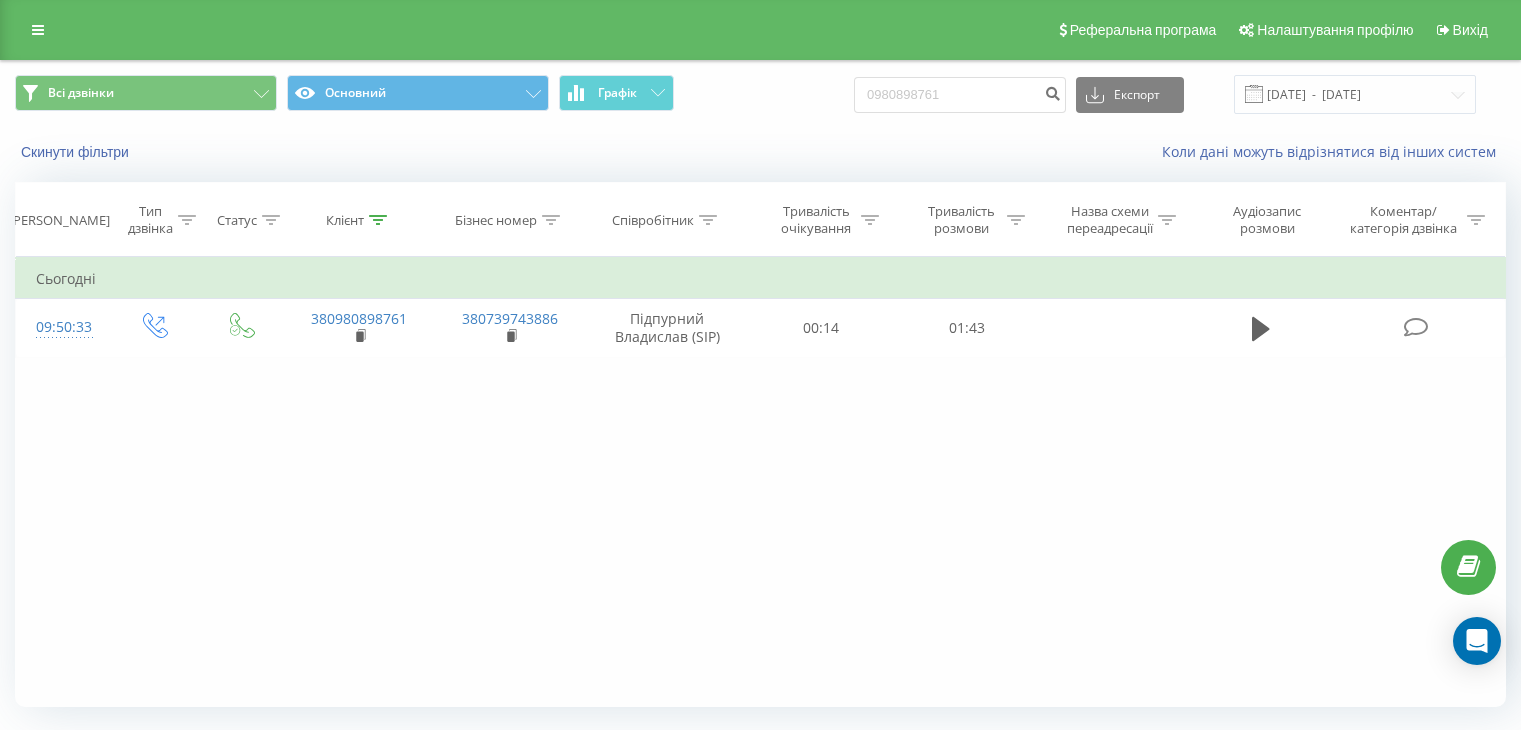 scroll, scrollTop: 0, scrollLeft: 0, axis: both 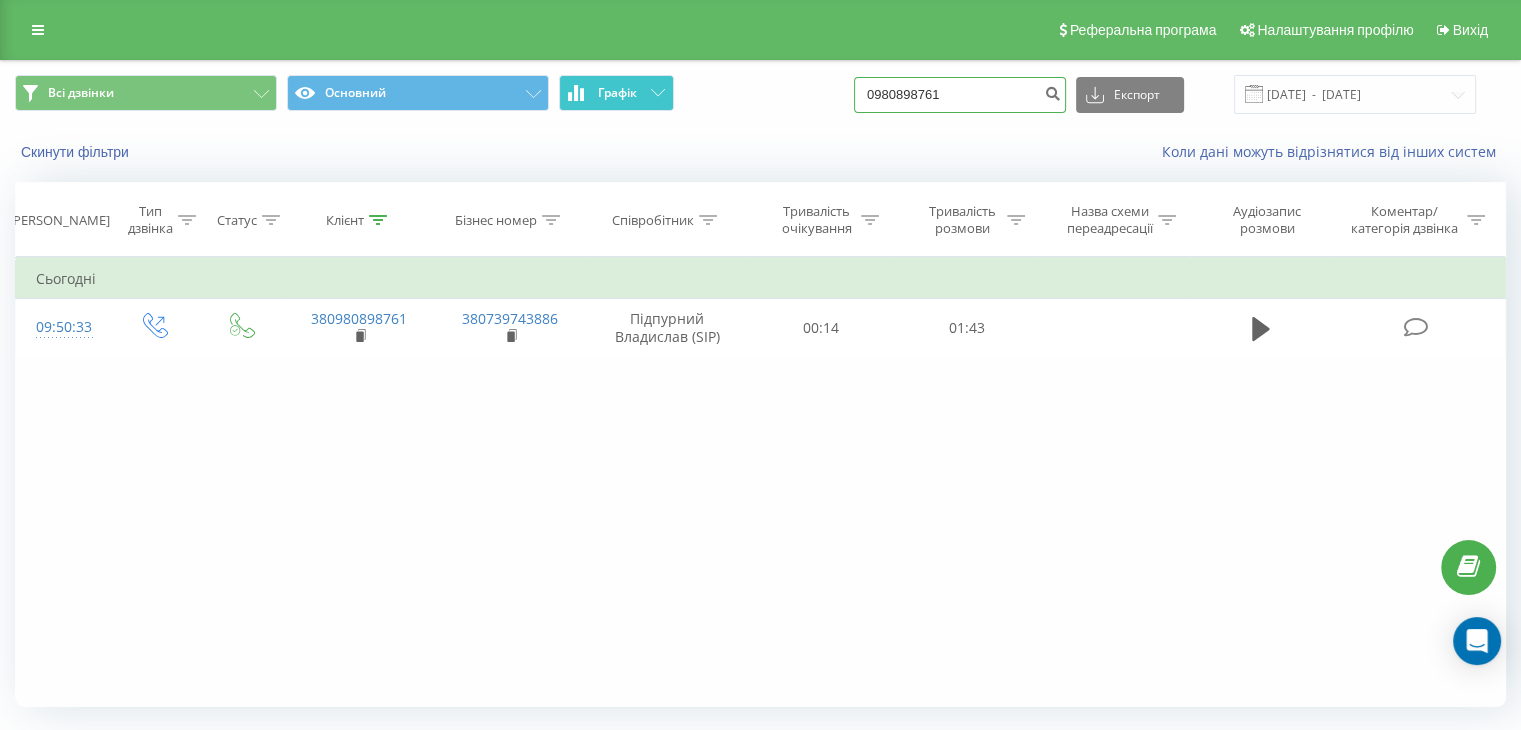 drag, startPoint x: 1008, startPoint y: 99, endPoint x: 572, endPoint y: 87, distance: 436.1651 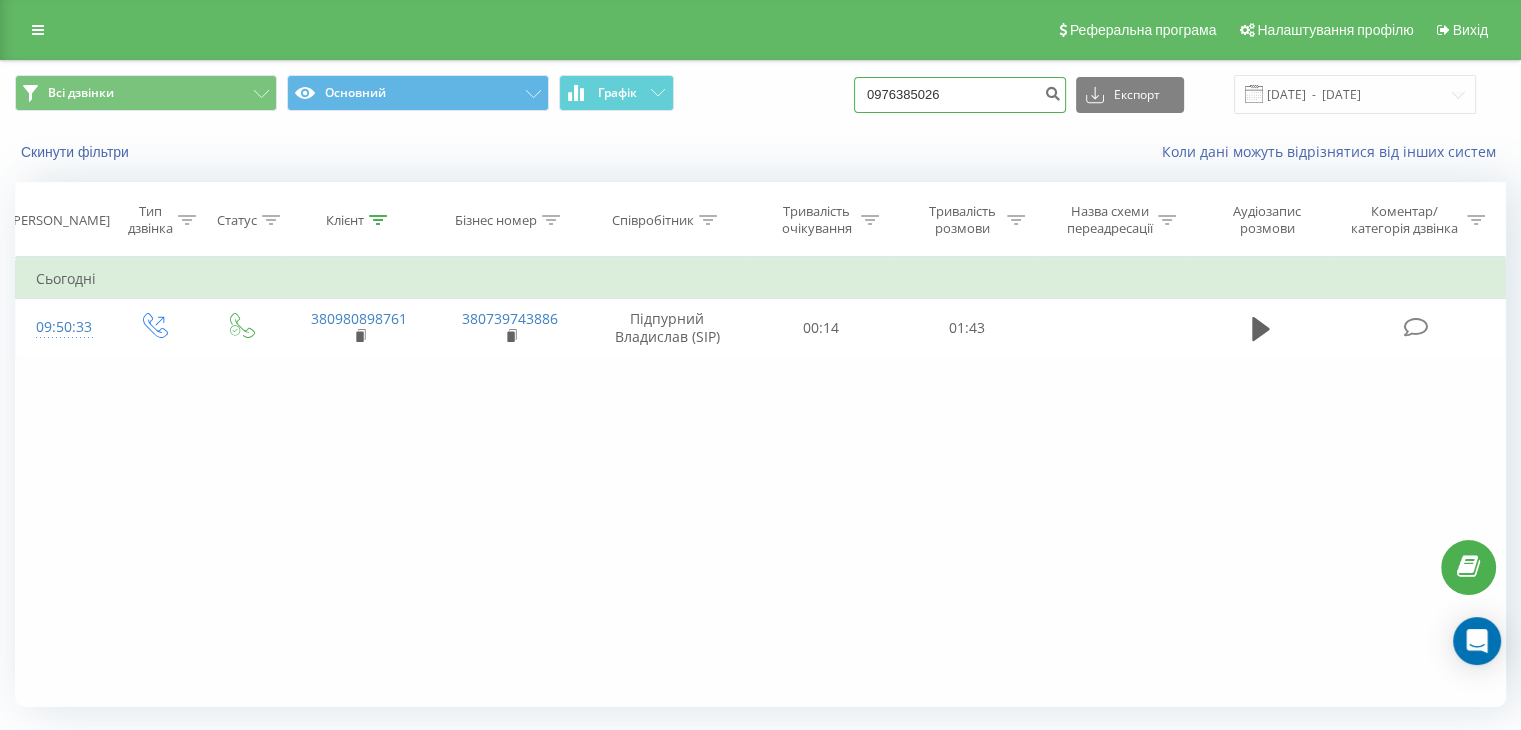 type on "0976385026" 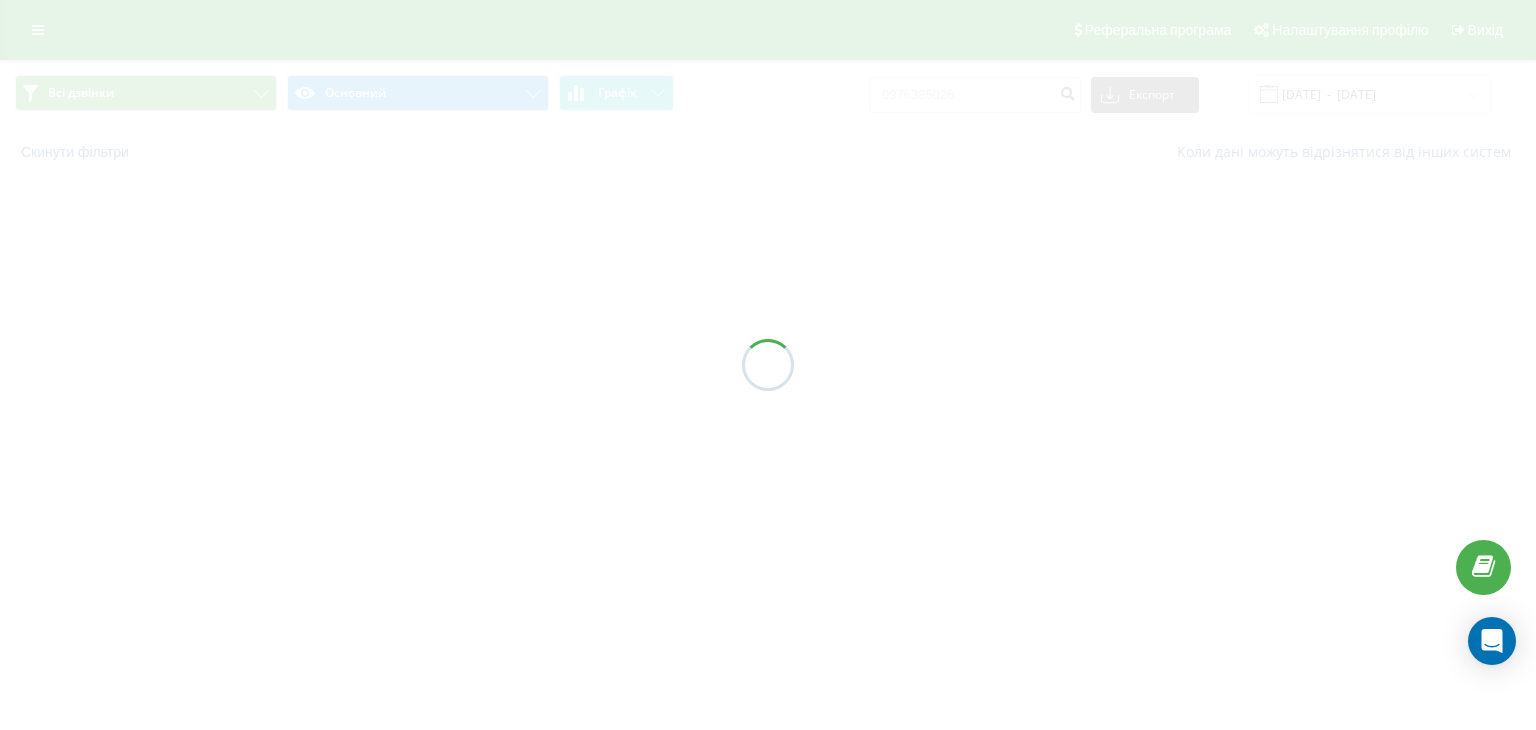 scroll, scrollTop: 0, scrollLeft: 0, axis: both 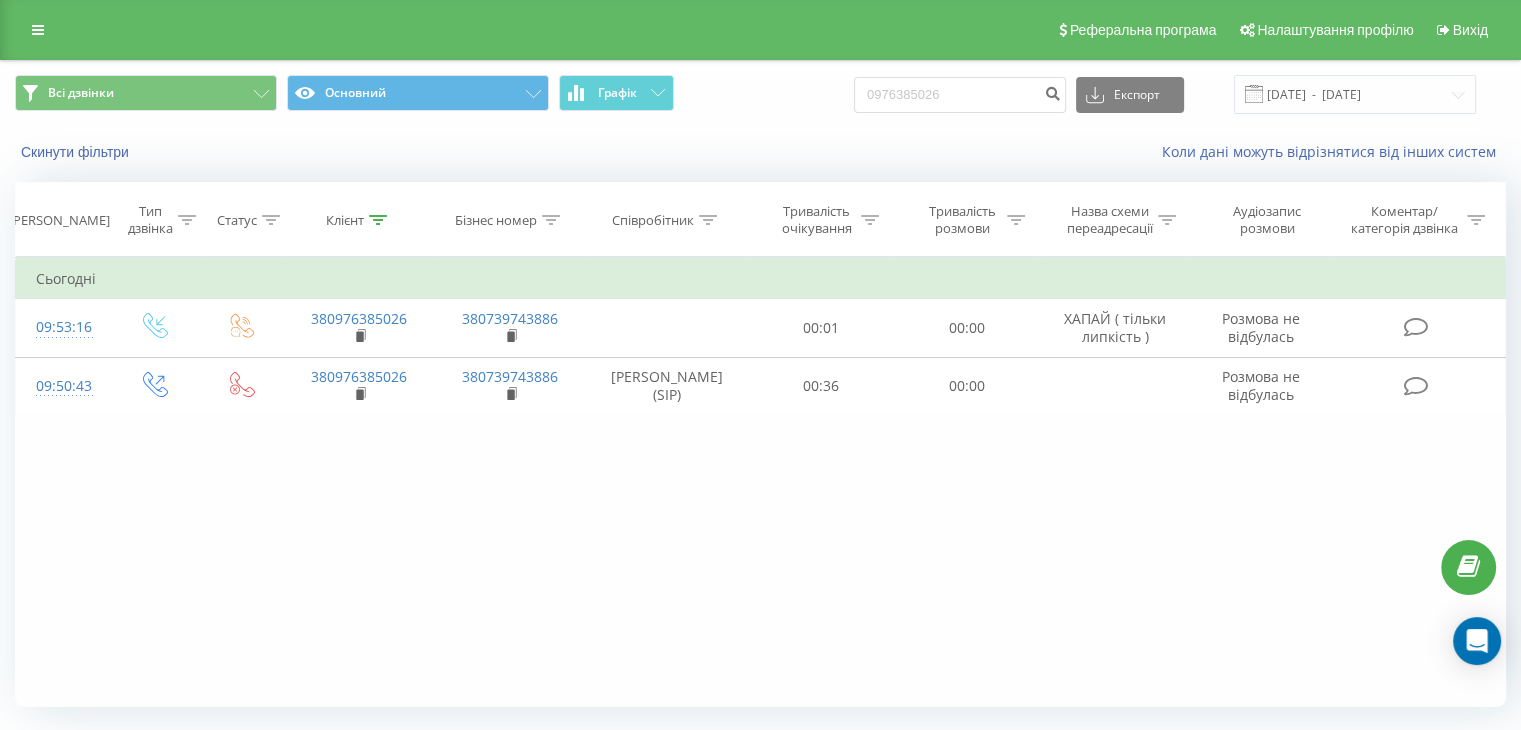 click on "Фільтрувати за умовою Дорівнює Введіть значення Скасувати OK Фільтрувати за умовою Дорівнює Введіть значення Скасувати OK Фільтрувати за умовою Містить Скасувати OK Фільтрувати за умовою Містить Скасувати OK Фільтрувати за умовою Містить Скасувати OK Фільтрувати за умовою Дорівнює Скасувати OK Фільтрувати за умовою Дорівнює Скасувати OK Фільтрувати за умовою Містить Скасувати OK Фільтрувати за умовою Дорівнює Введіть значення Скасувати OK Сьогодні  09:53:16         380976385026 380739743886 00:01 00:00 ХАПАЙ ( тільки липкість ) Розмова не відбулась  09:50:43         380976385026 380739743886 00:36 00:00" at bounding box center (760, 482) 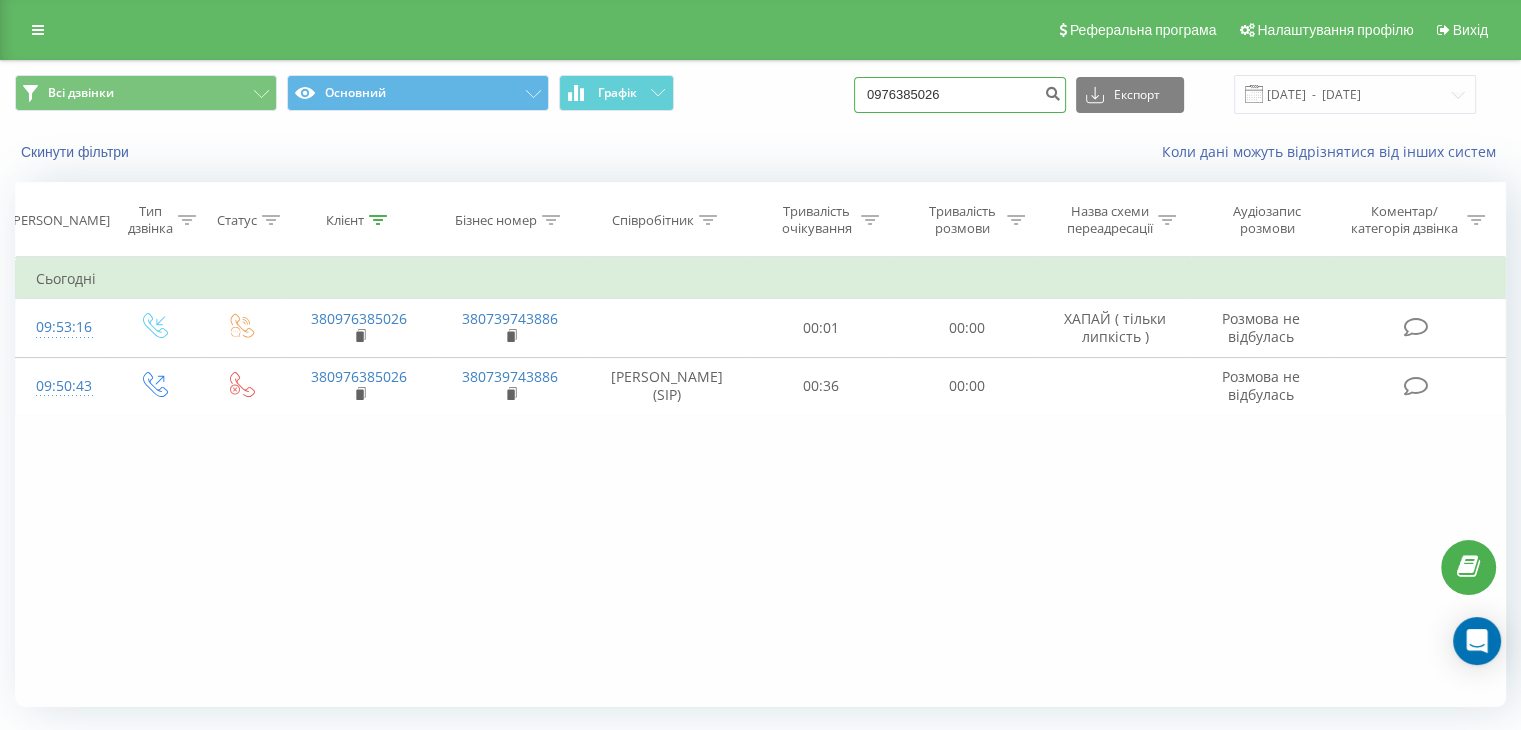 click on "Всі дзвінки Основний Графік 0976385026 Експорт .csv .xls .xlsx 21.04.2025  -  21.07.2025 Скинути фільтри Коли дані можуть відрізнятися вiд інших систем" at bounding box center (760, 118) 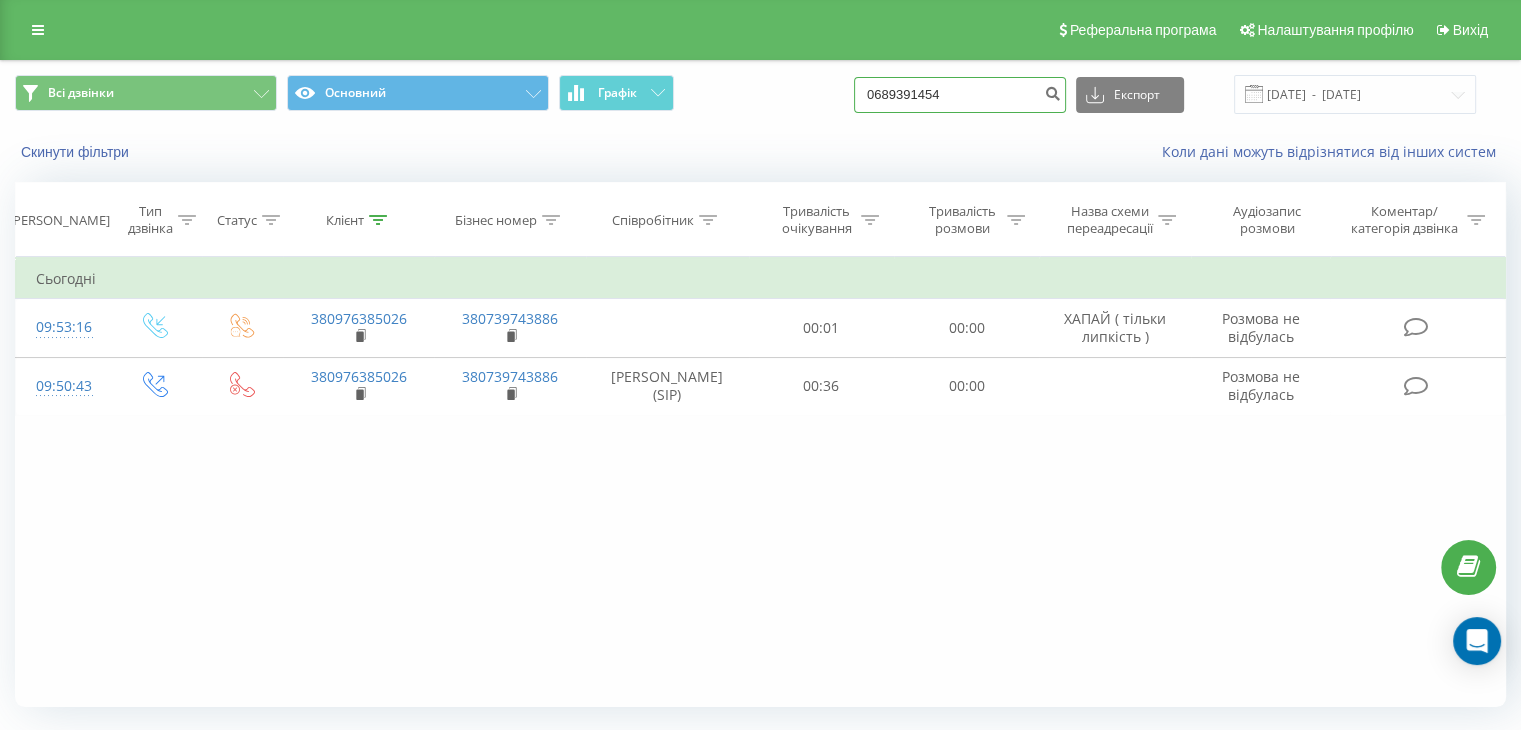 type on "0689391454" 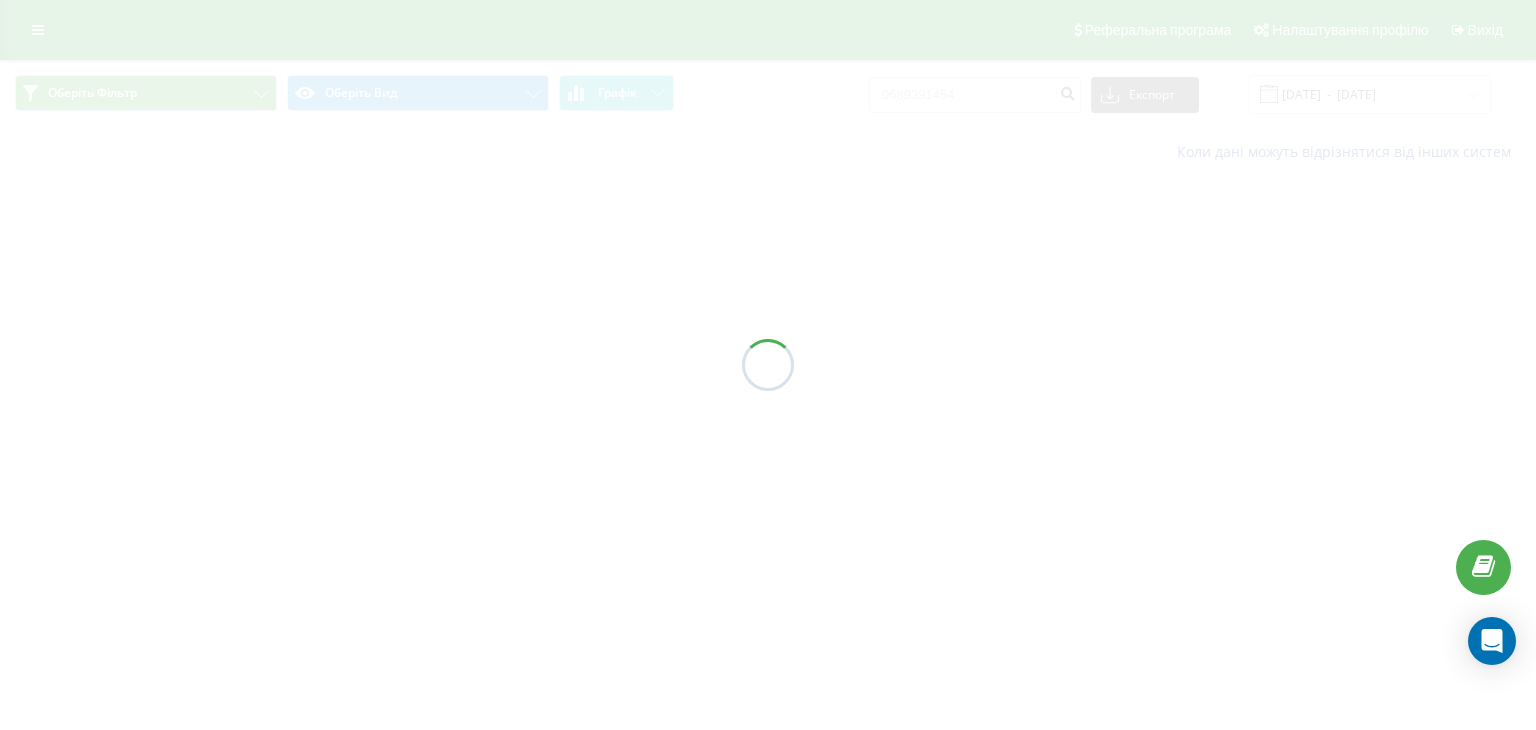 scroll, scrollTop: 0, scrollLeft: 0, axis: both 